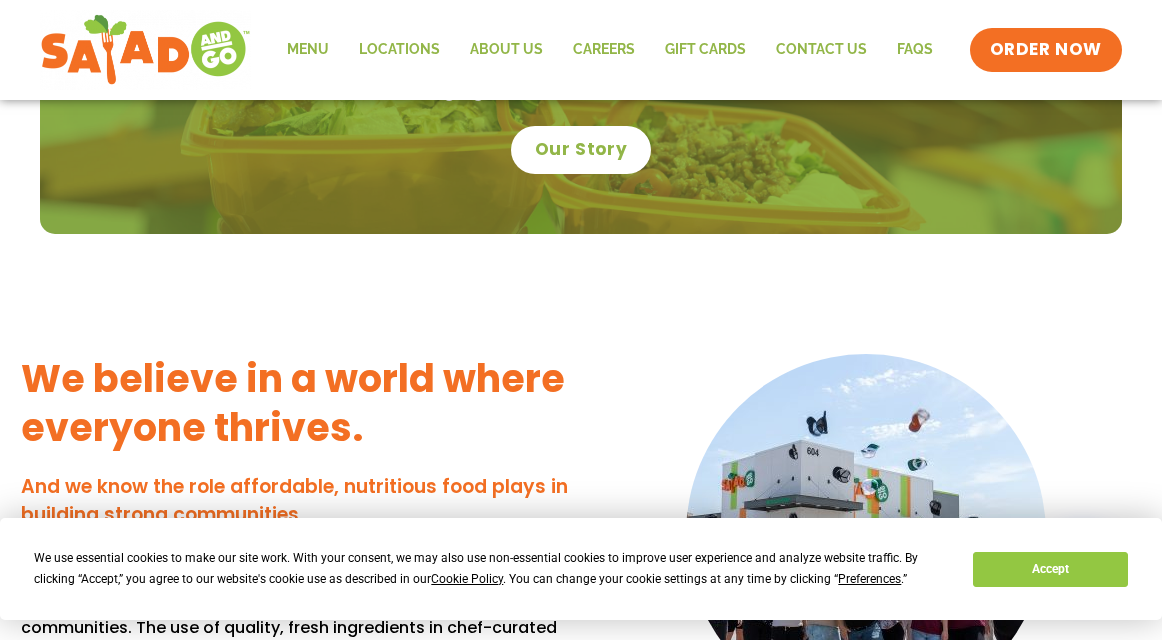scroll, scrollTop: 1445, scrollLeft: 0, axis: vertical 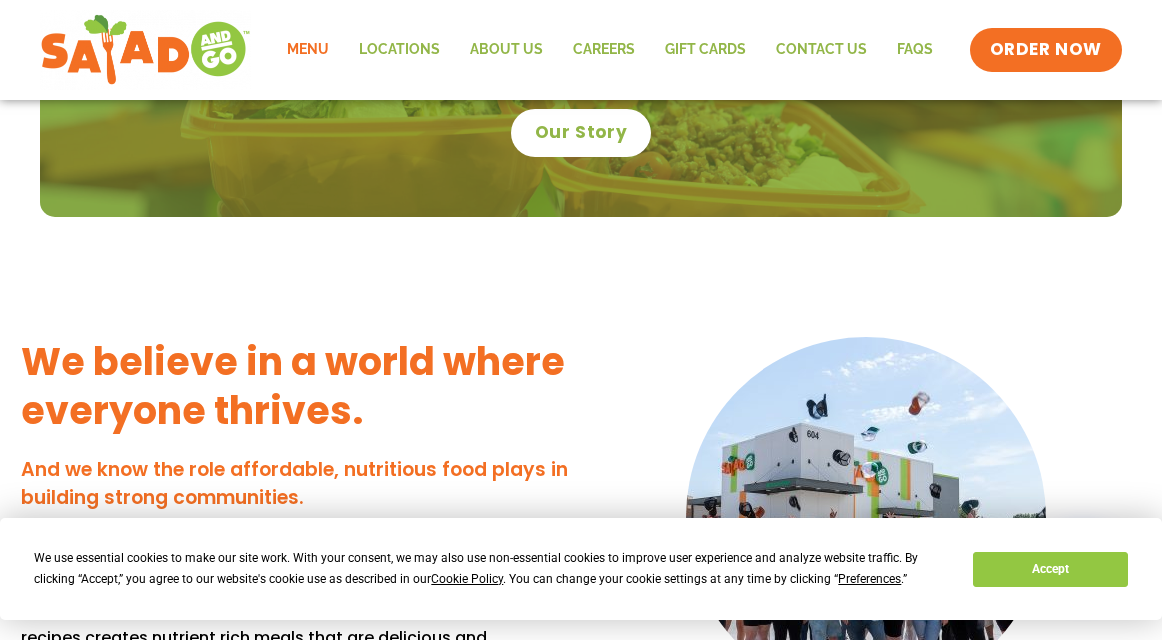 click on "Menu" 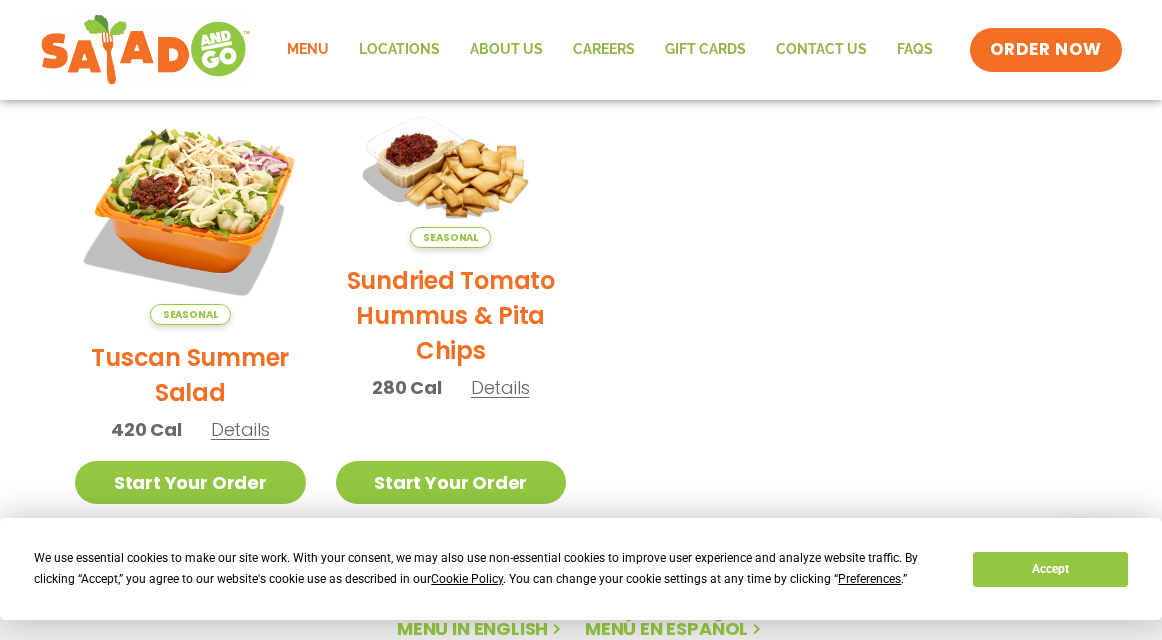 scroll, scrollTop: 472, scrollLeft: 0, axis: vertical 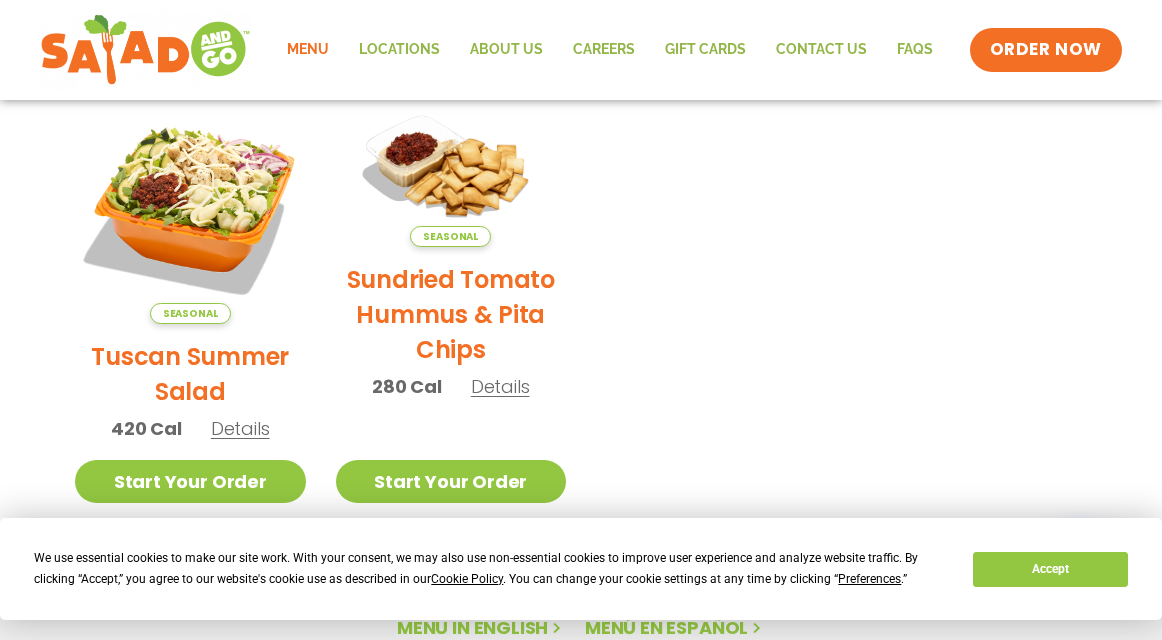 click on "Details" at bounding box center (240, 428) 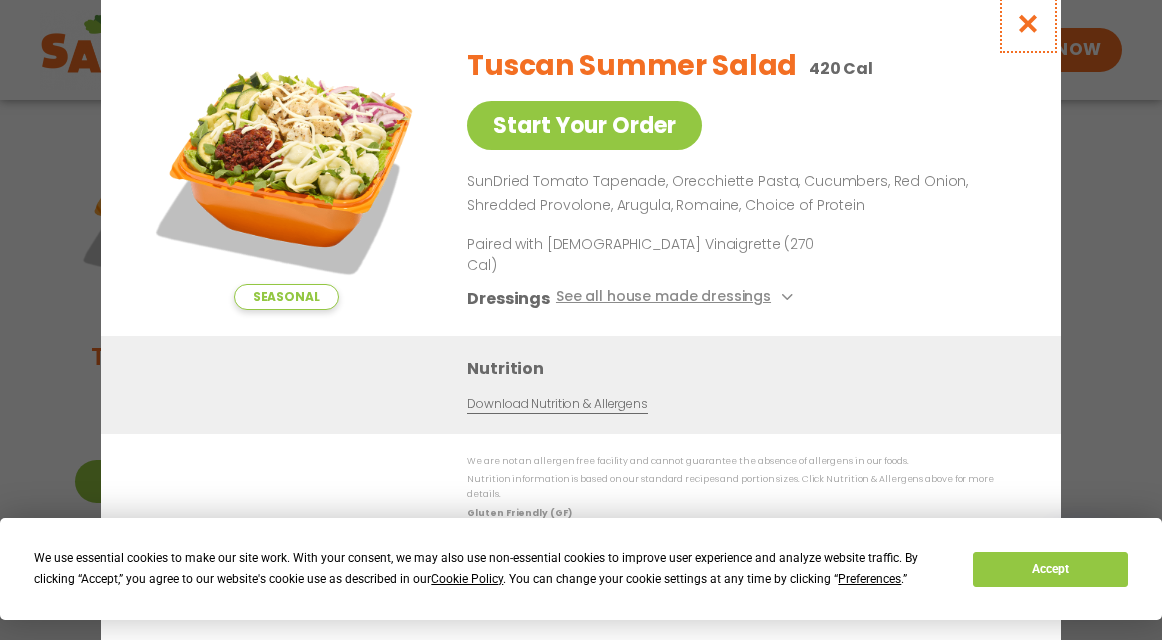 click at bounding box center [1028, 23] 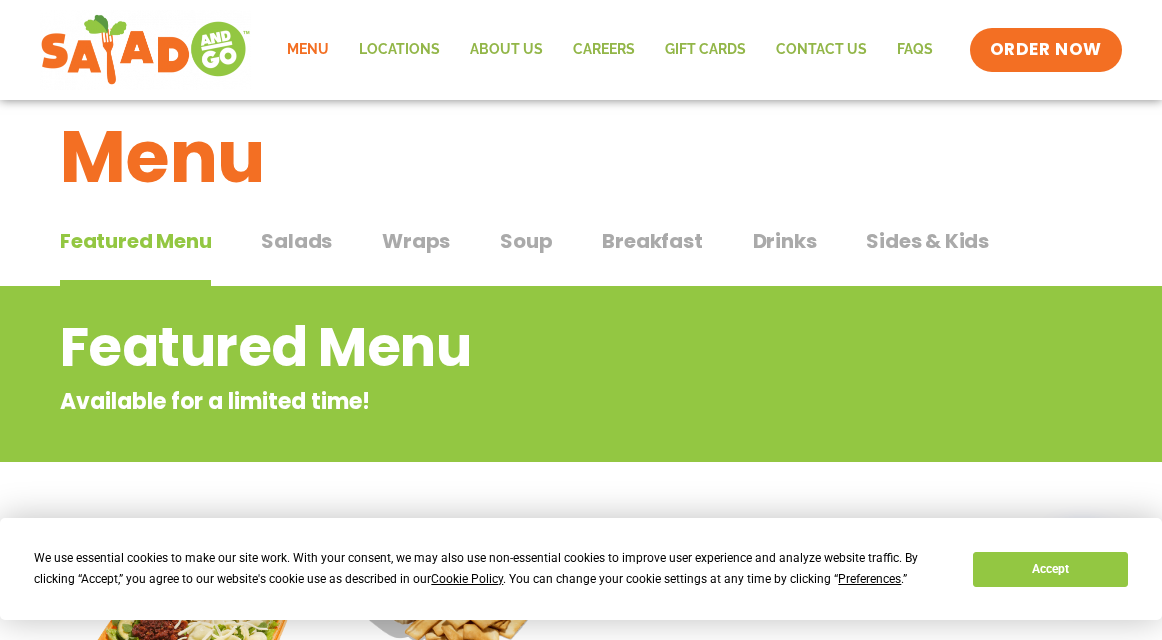 scroll, scrollTop: 0, scrollLeft: 0, axis: both 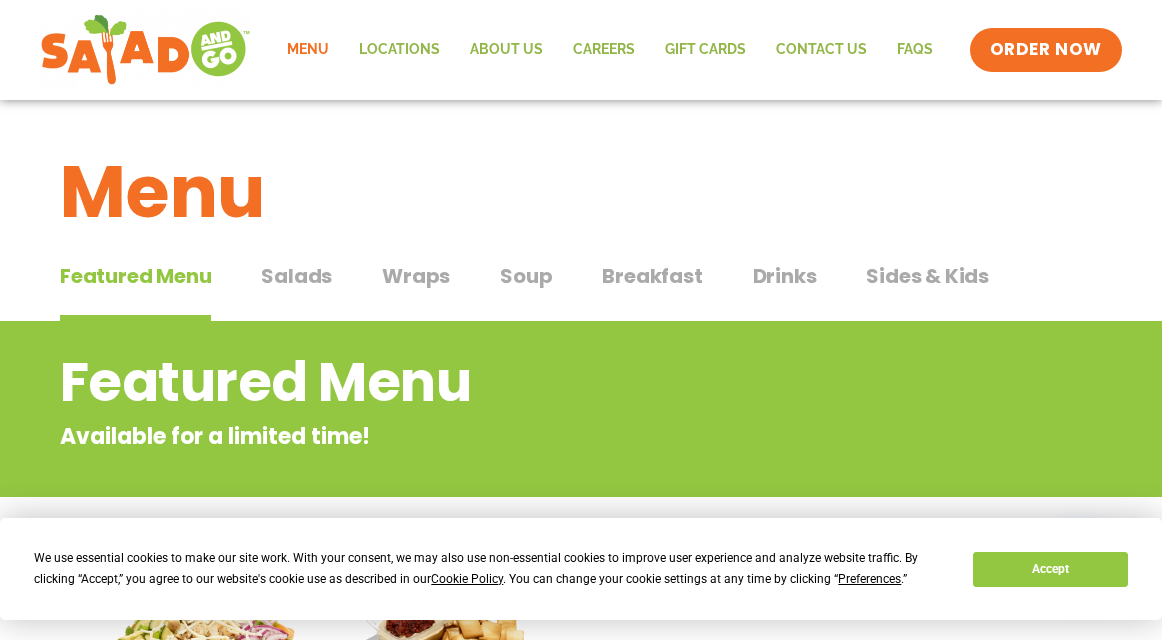 click on "Salads" at bounding box center (296, 276) 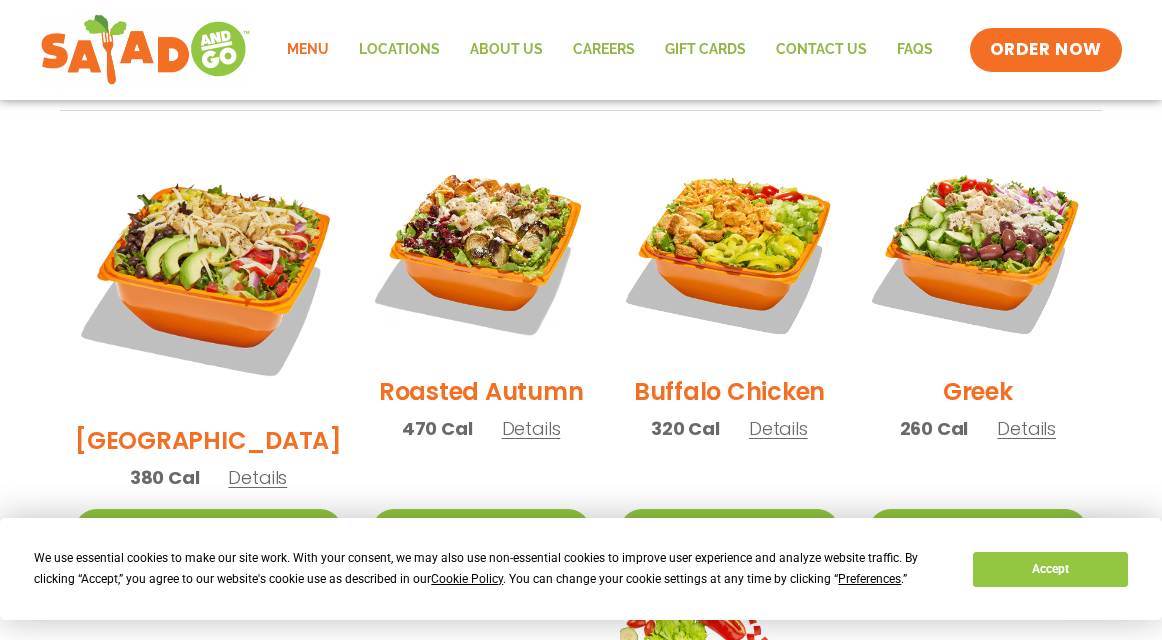 scroll, scrollTop: 1032, scrollLeft: 0, axis: vertical 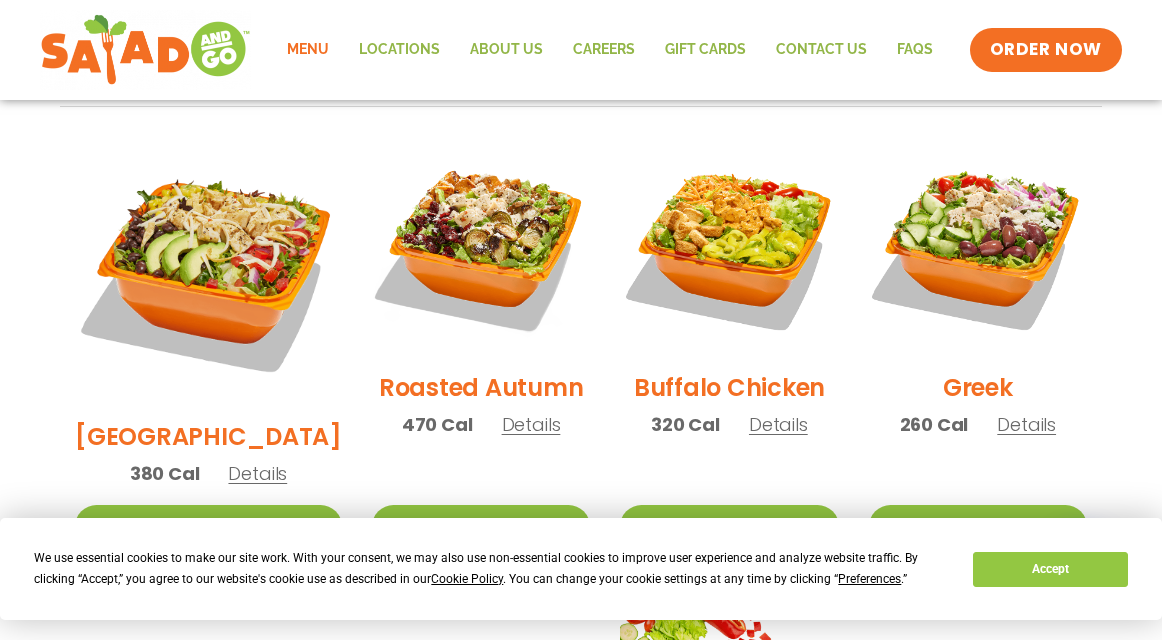 click on "Details" at bounding box center (531, 424) 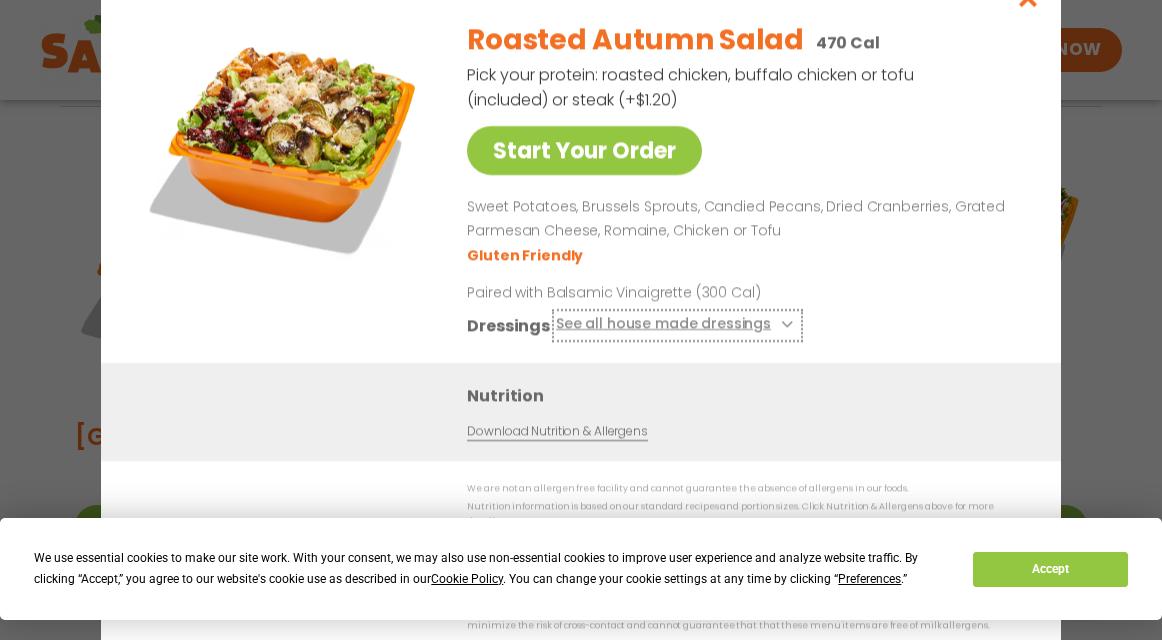 click on "See all house made dressings" at bounding box center [677, 324] 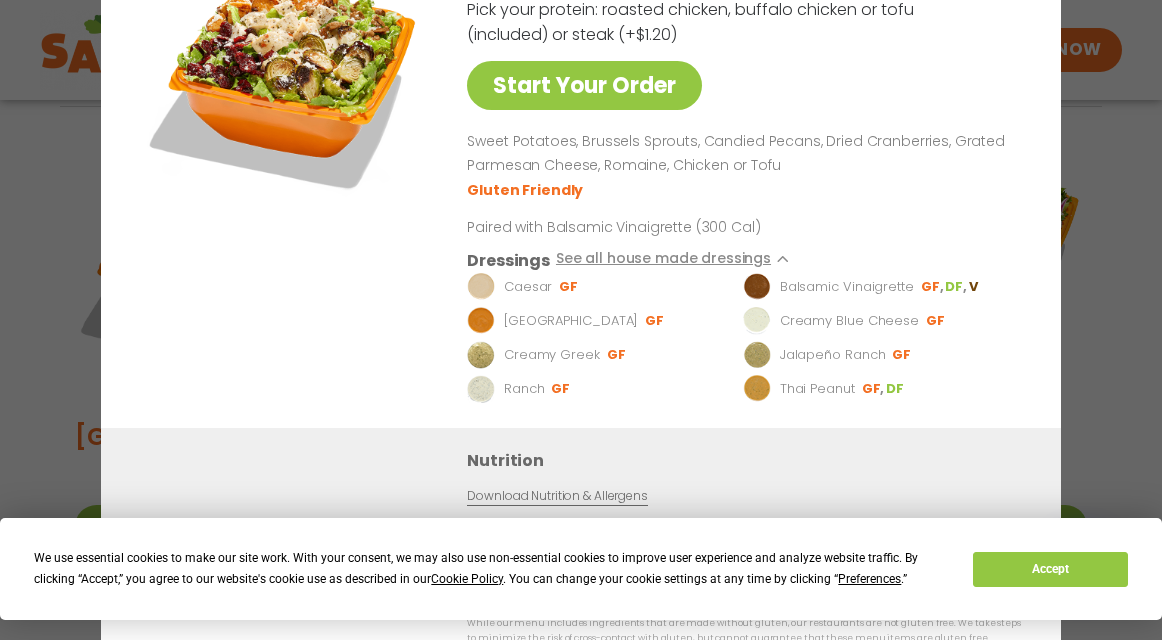 click on "Start Your Order Roasted Autumn Salad  470 Cal  Pick your protein: roasted chicken, buffalo chicken or tofu (included) or steak (+$1.20)   Start Your Order Sweet Potatoes, Brussels Sprouts, Candied Pecans, Dried Cranberries, Grated Parmesan Cheese, Romaine, Chicken or Tofu Gluten Friendly Paired with Balsamic Vinaigrette (300 Cal) Dressings   See all house made dressings    Caesar GF   Balsamic Vinaigrette GF DF V   BBQ Ranch GF   Creamy Blue Cheese GF   Creamy Greek GF   Jalapeño Ranch GF   Ranch GF   Thai Peanut GF DF Nutrition   Download Nutrition & Allergens We are not an allergen free facility and cannot guarantee the absence of allergens in our foods. Nutrition information is based on our standard recipes and portion sizes. Click Nutrition & Allergens above for more details. Gluten Friendly (GF) Dairy Friendly (DF)" at bounding box center (581, 320) 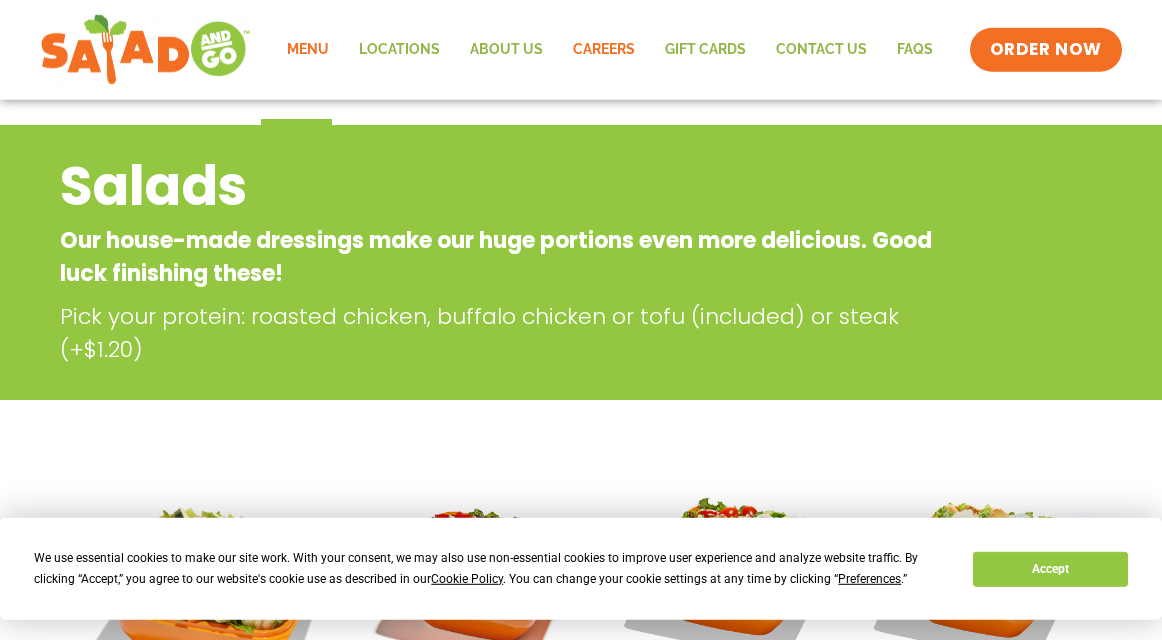 scroll, scrollTop: 104, scrollLeft: 0, axis: vertical 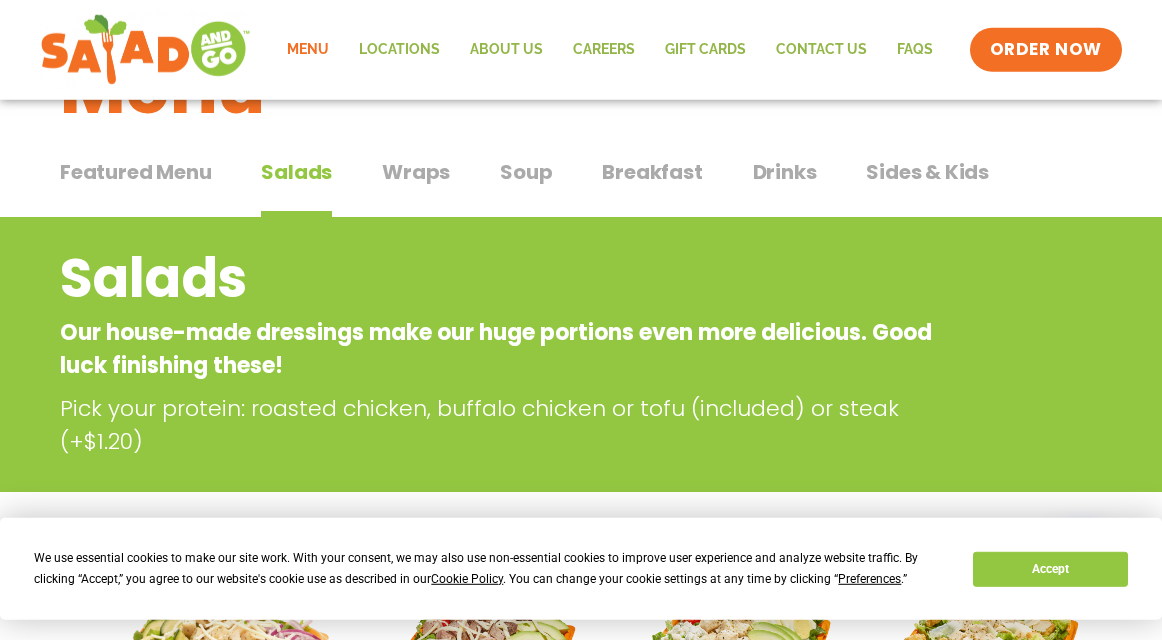 click on "Wraps" at bounding box center [416, 172] 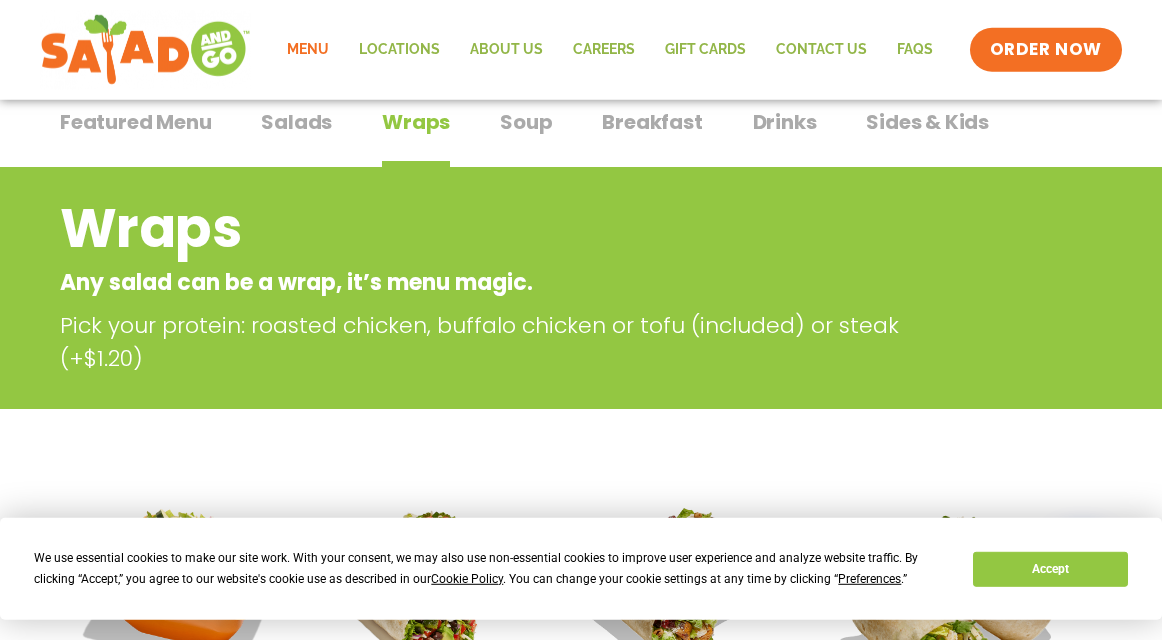 scroll, scrollTop: 0, scrollLeft: 0, axis: both 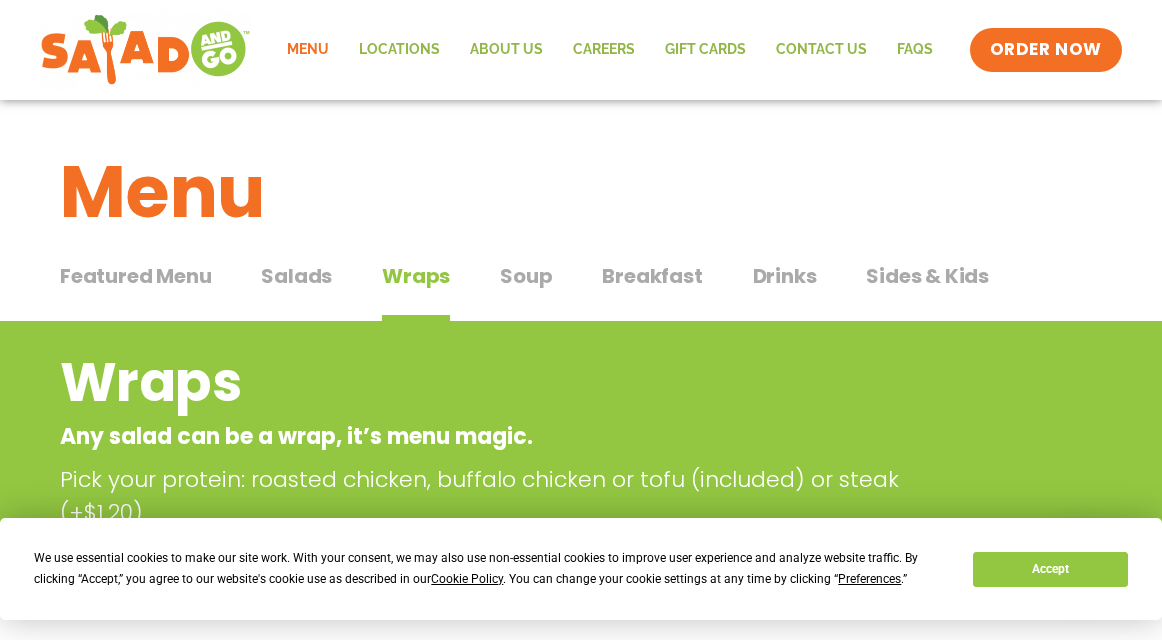 click on "Soup" at bounding box center (526, 276) 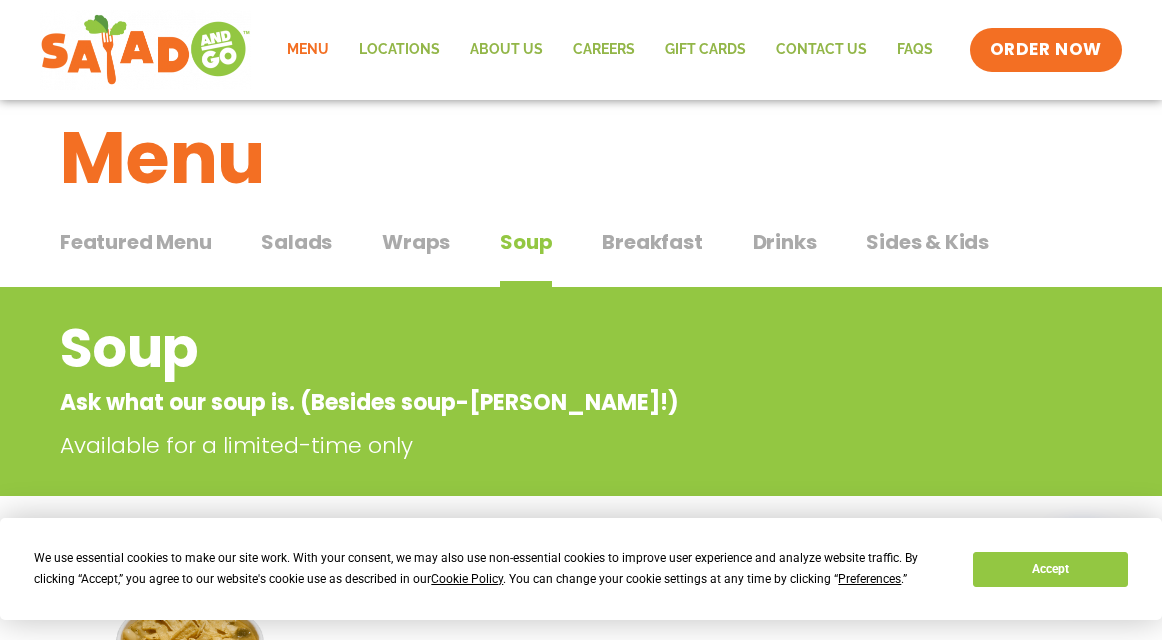 scroll, scrollTop: 33, scrollLeft: 0, axis: vertical 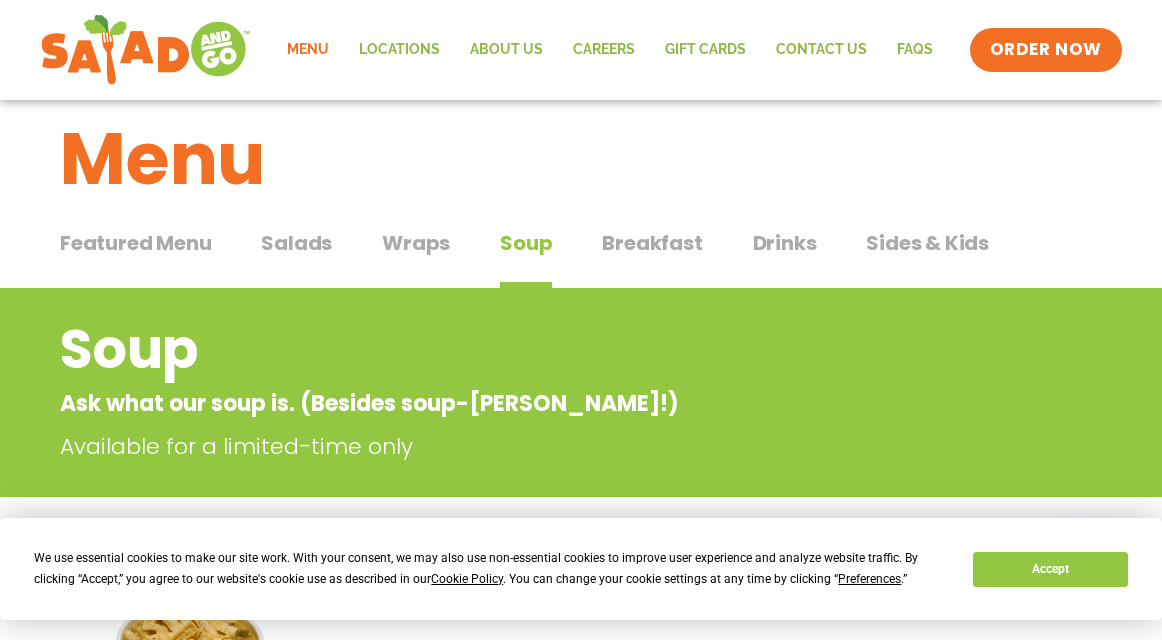 click on "Breakfast" at bounding box center [652, 243] 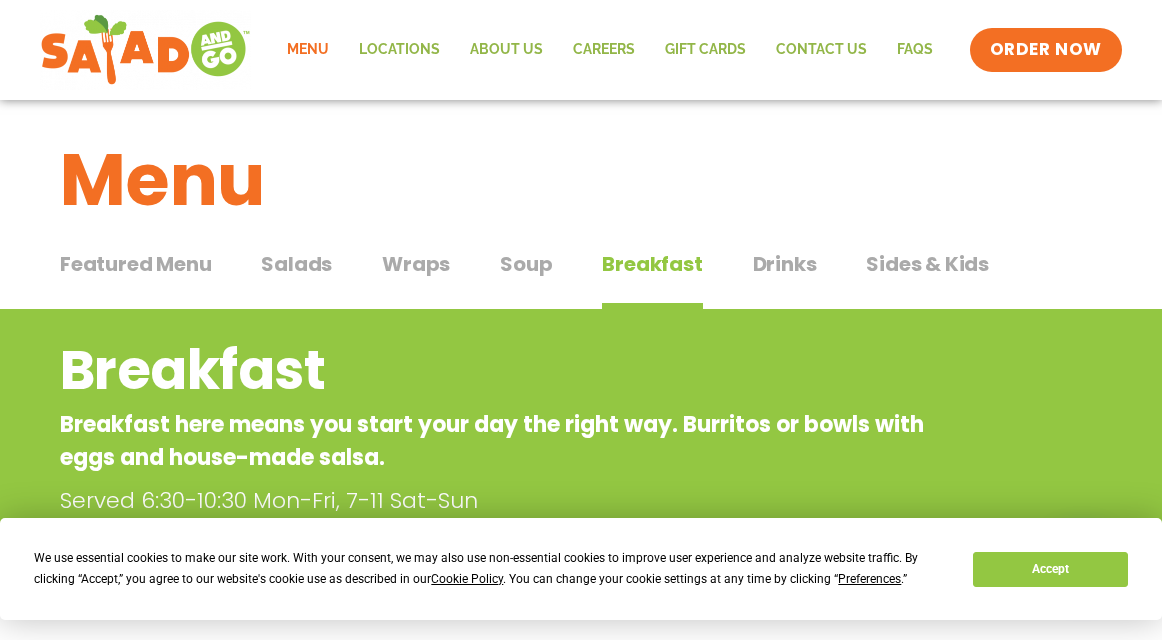 scroll, scrollTop: 1, scrollLeft: 0, axis: vertical 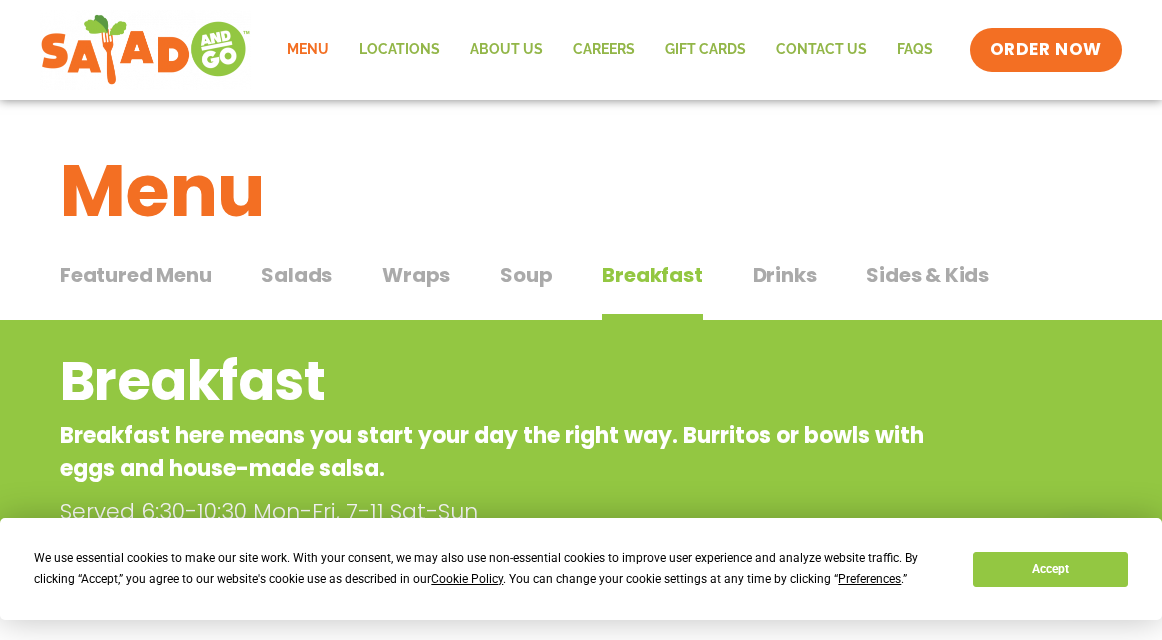 click on "Drinks" at bounding box center (785, 275) 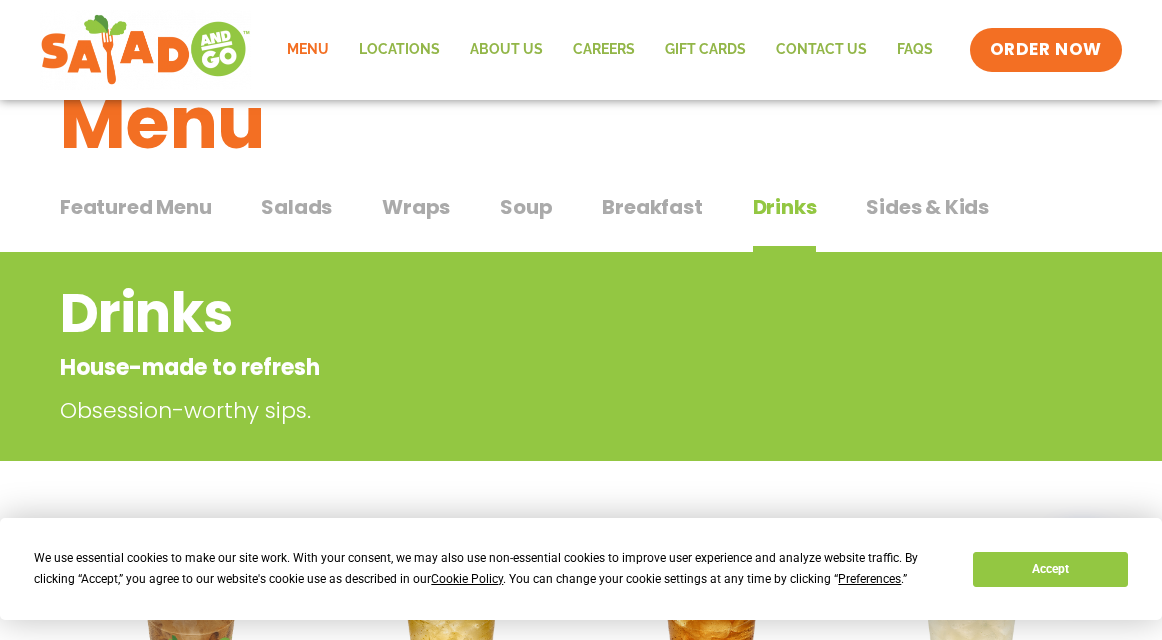 scroll, scrollTop: 0, scrollLeft: 0, axis: both 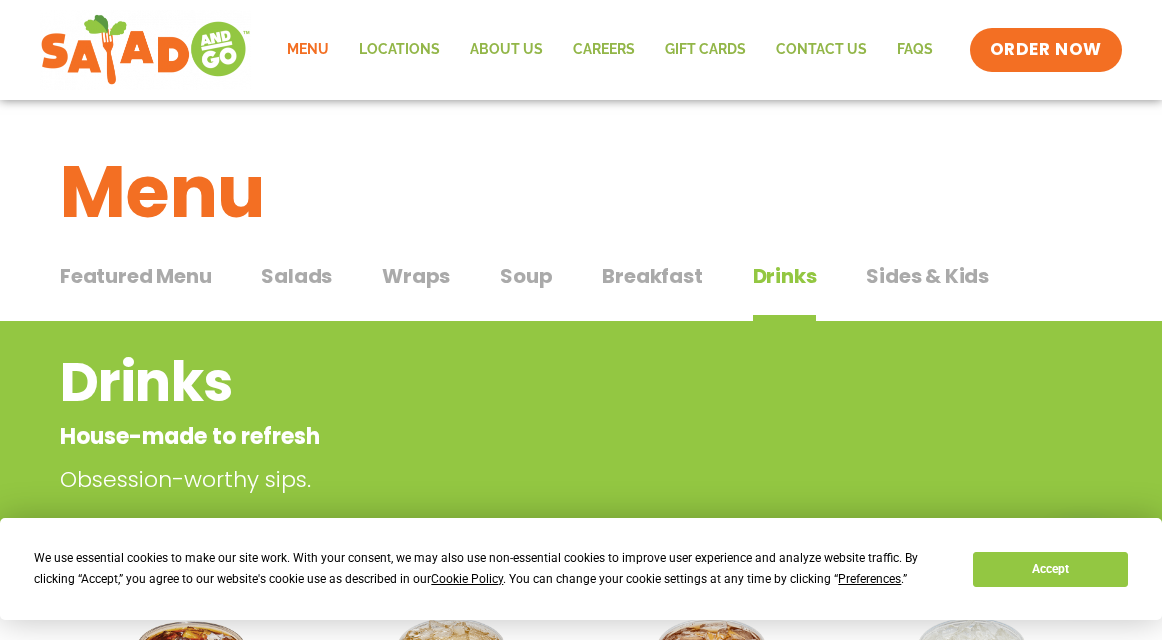 click on "Sides & Kids" at bounding box center (927, 276) 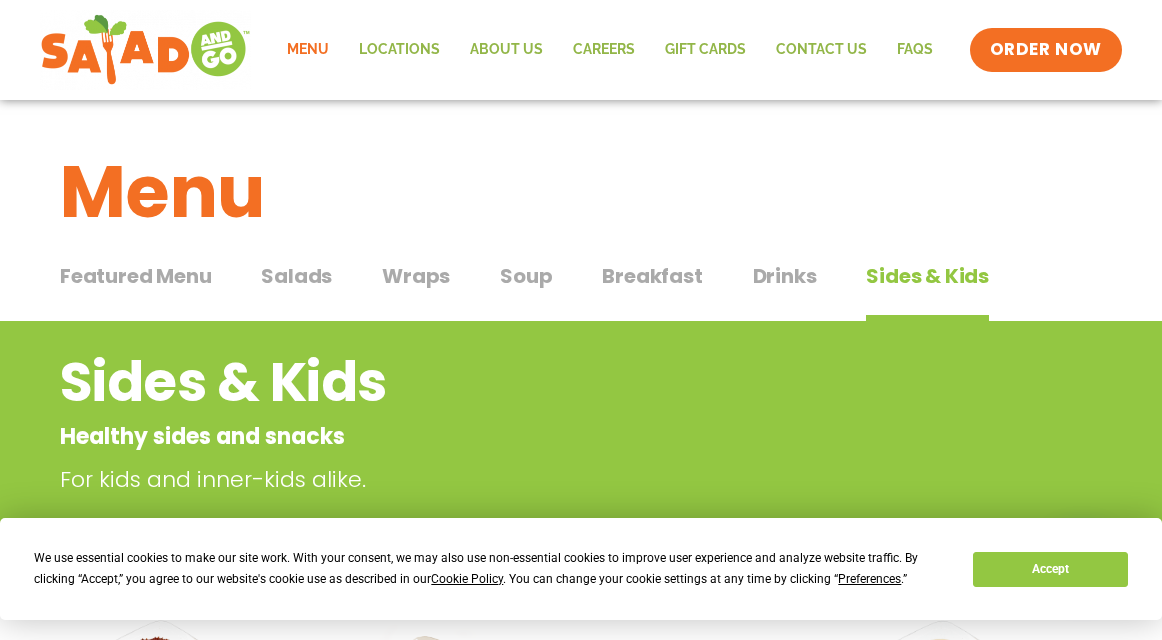 click on "Menu" 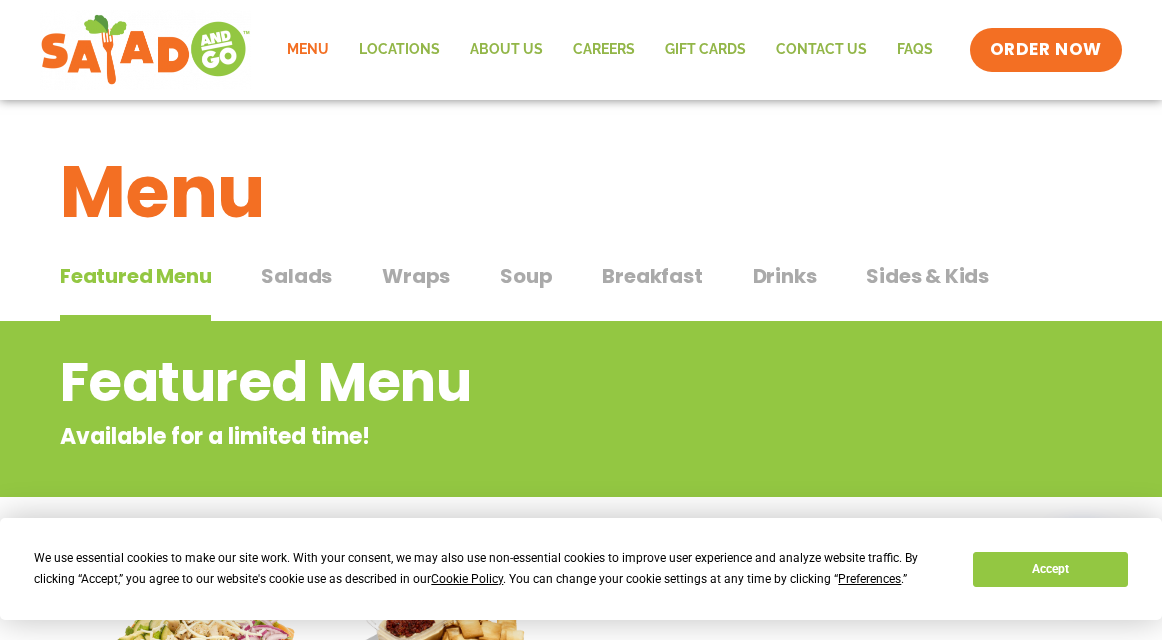 scroll, scrollTop: 0, scrollLeft: 0, axis: both 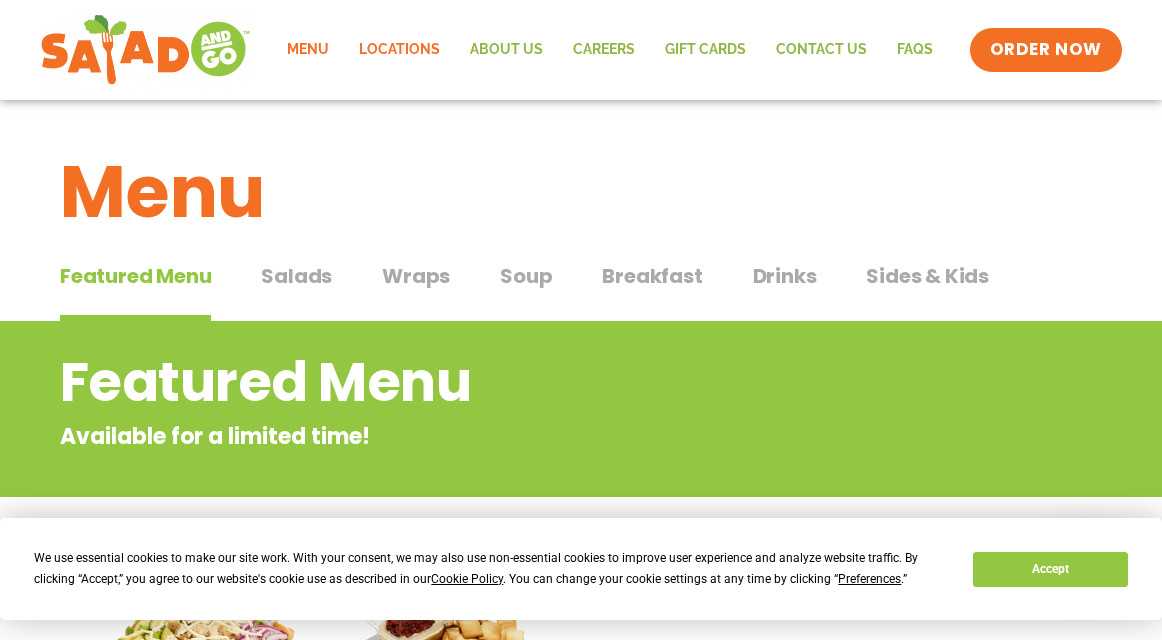 click on "Locations" 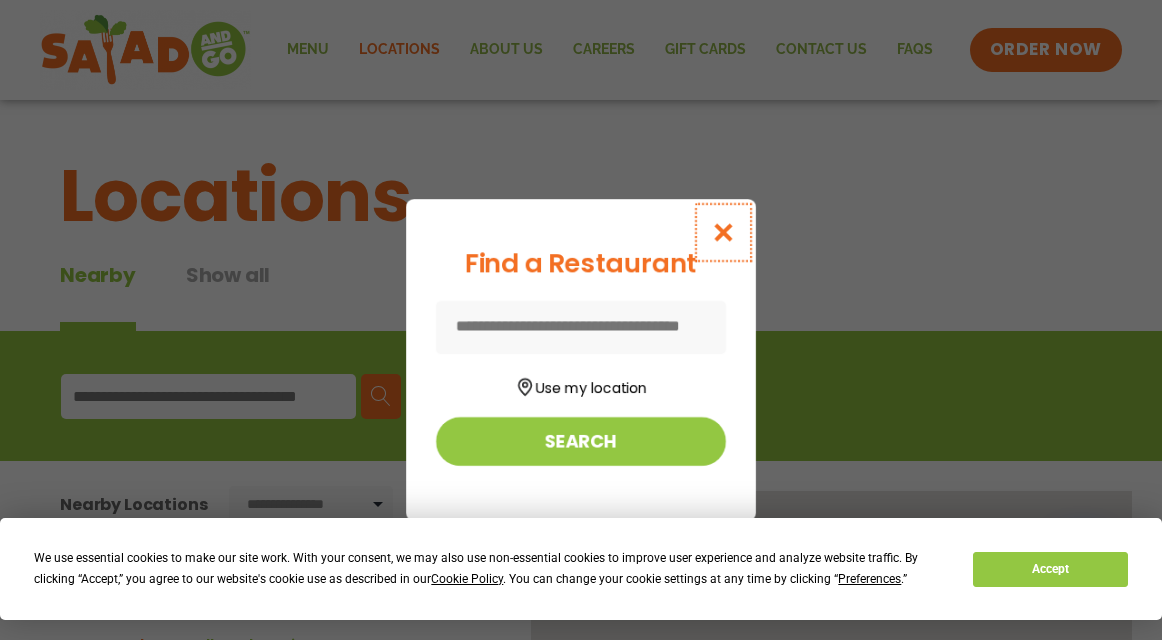 click at bounding box center (723, 232) 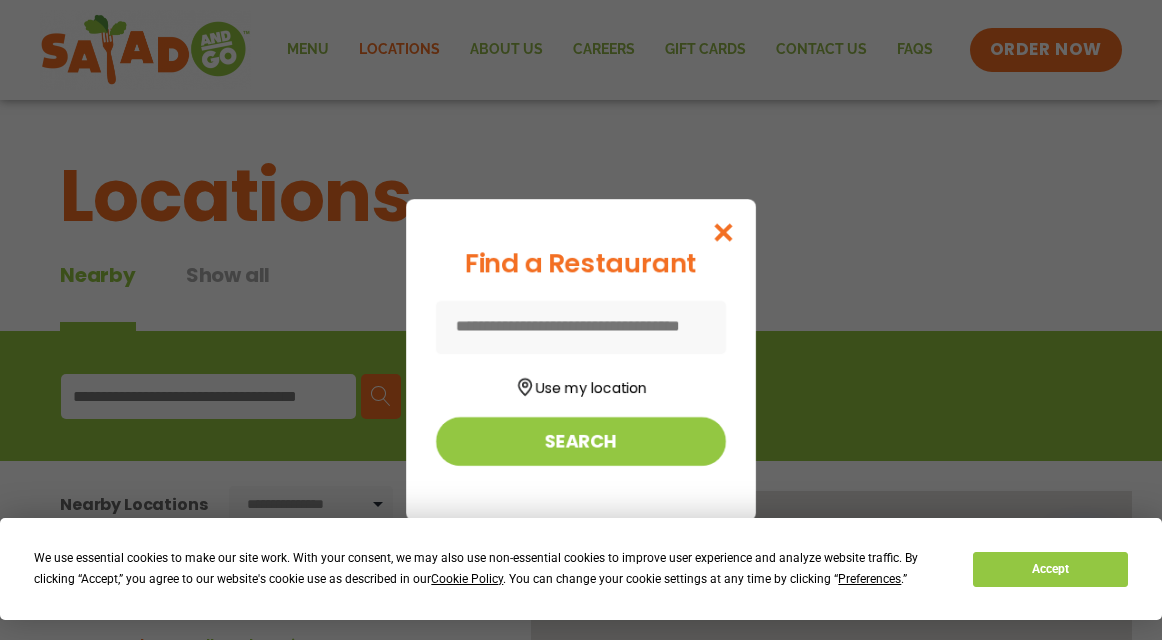 scroll, scrollTop: 0, scrollLeft: 0, axis: both 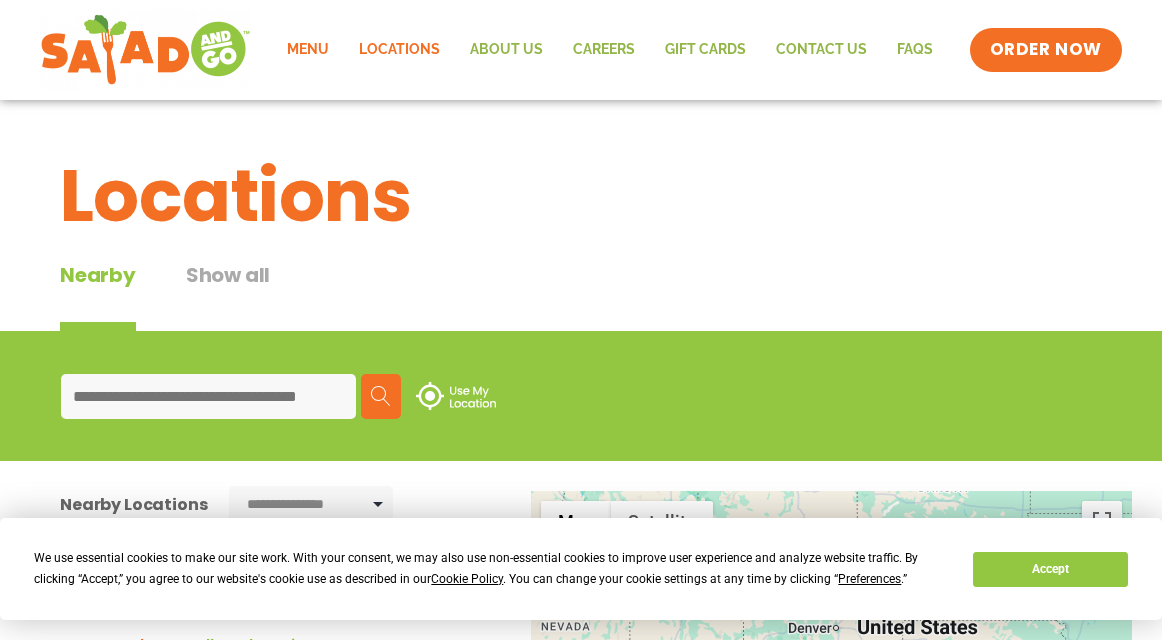 click on "Menu" 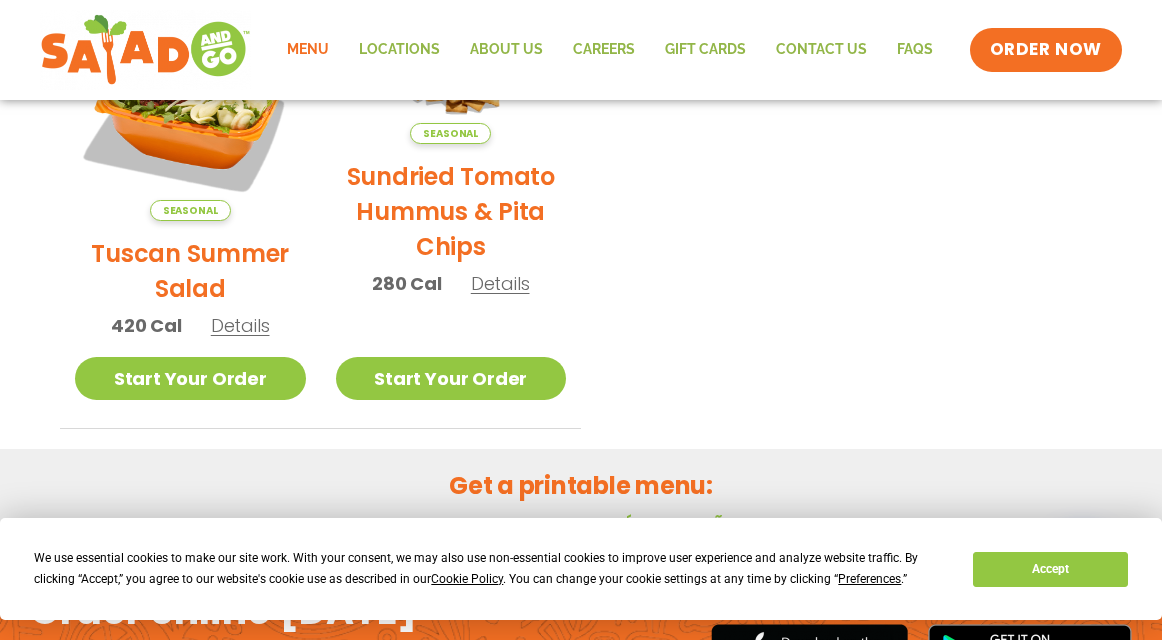 scroll, scrollTop: 592, scrollLeft: 0, axis: vertical 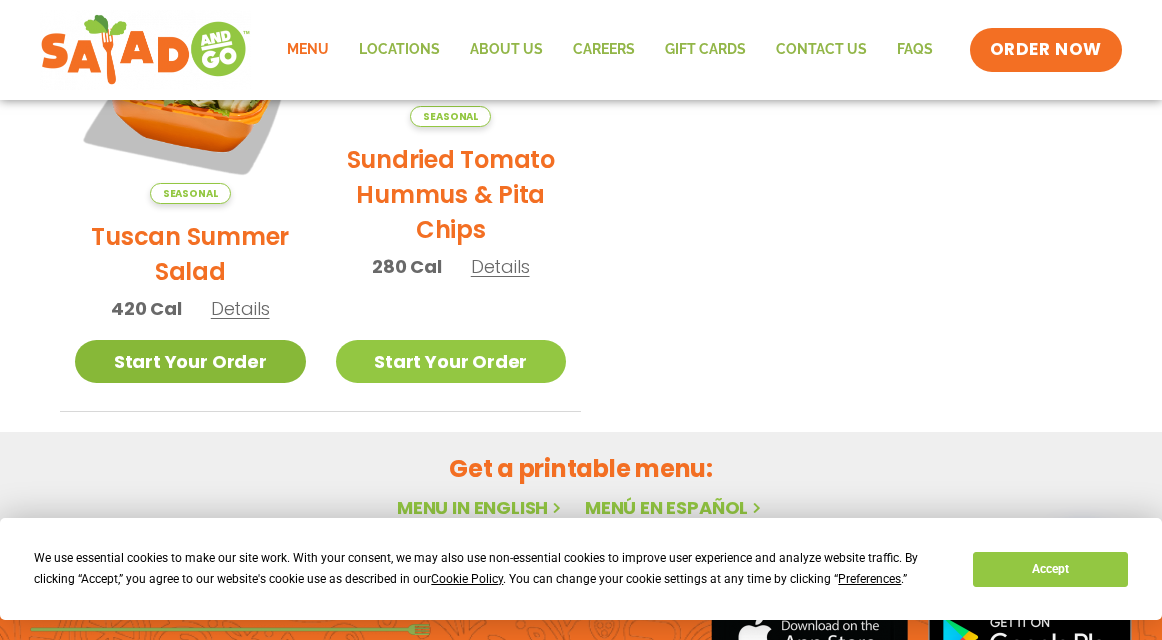 click on "Start Your Order" at bounding box center [190, 361] 